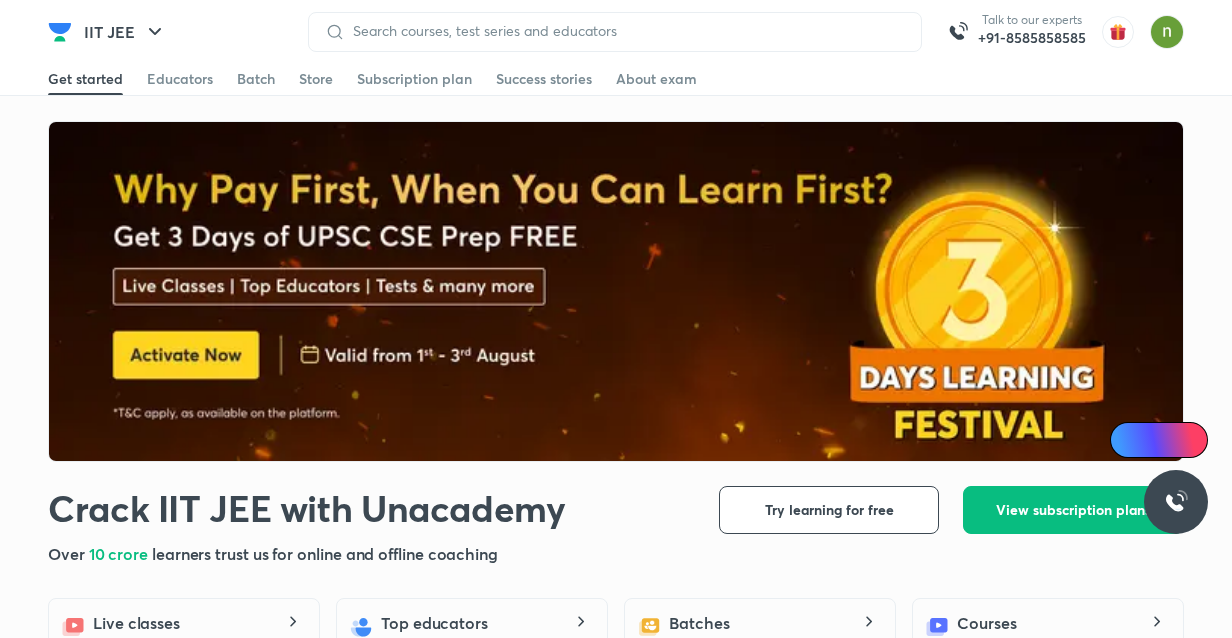 scroll, scrollTop: 0, scrollLeft: 0, axis: both 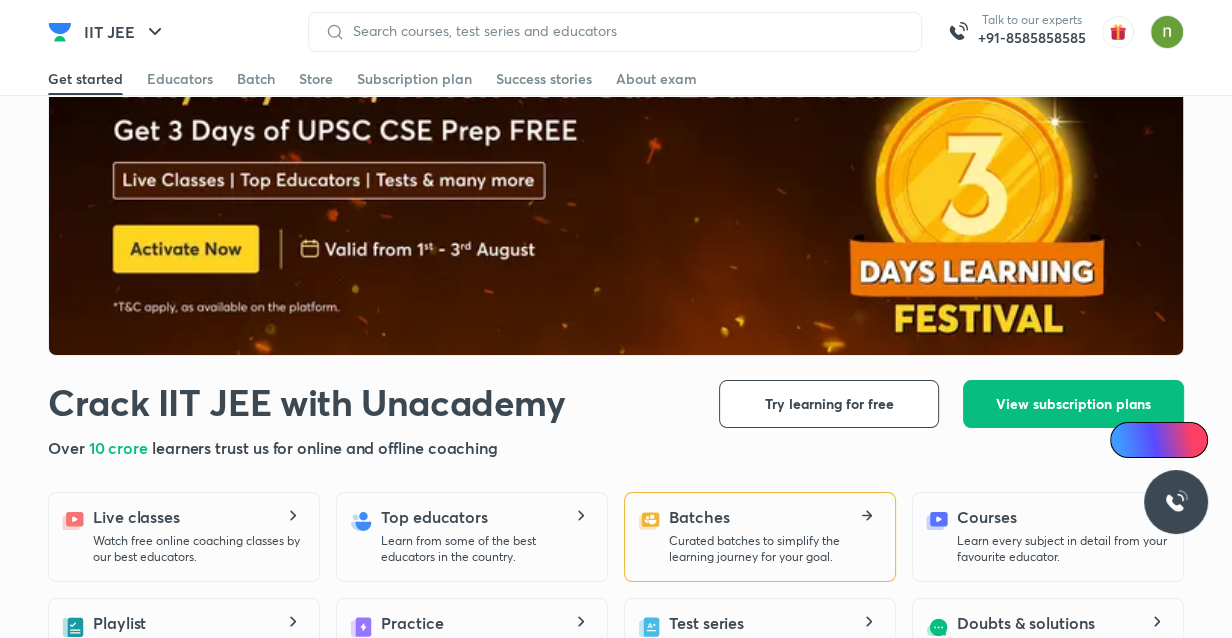 click on "Batches Curated batches to simplify the learning journey for your goal." at bounding box center (774, 535) 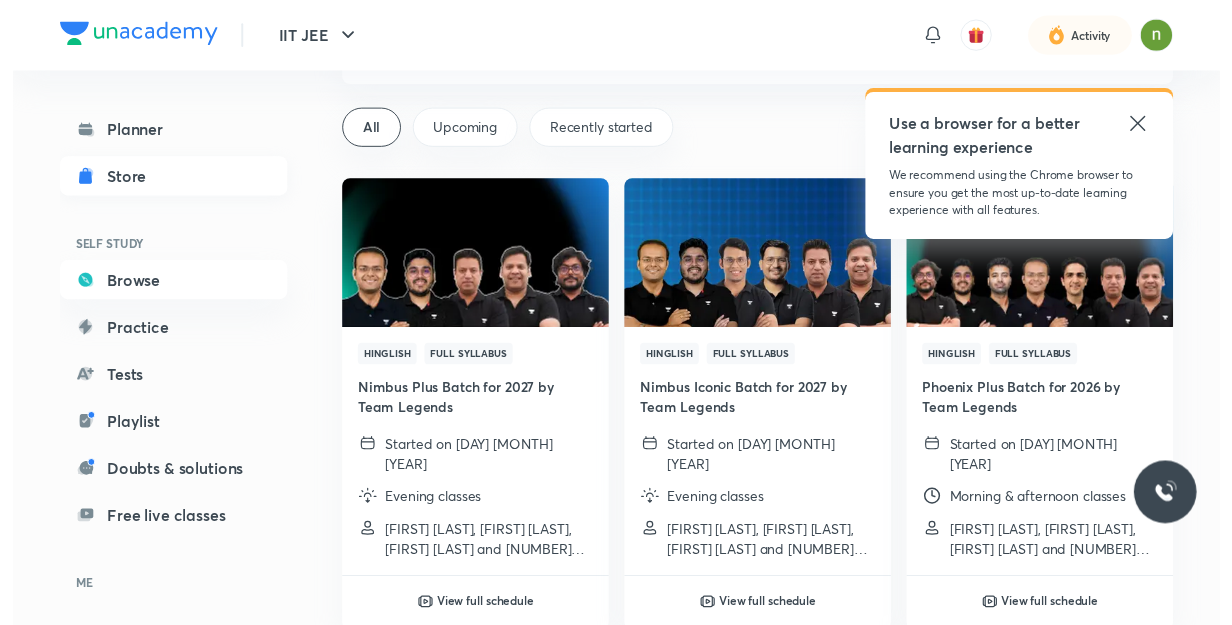 scroll, scrollTop: 0, scrollLeft: 0, axis: both 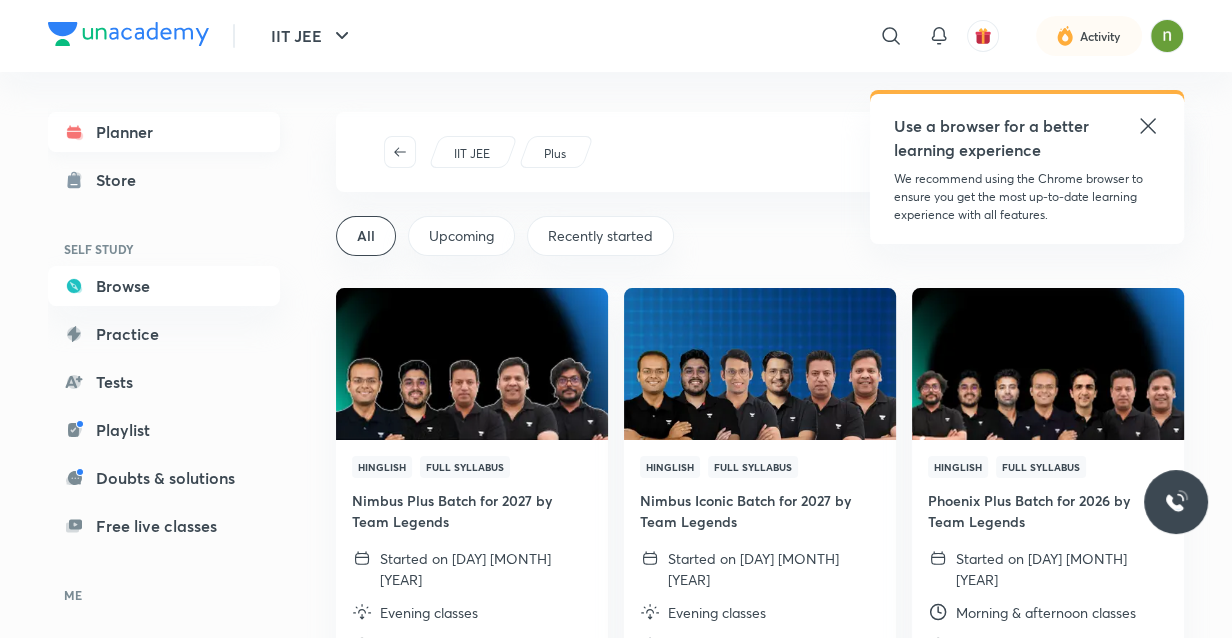 click on "Planner" at bounding box center [164, 132] 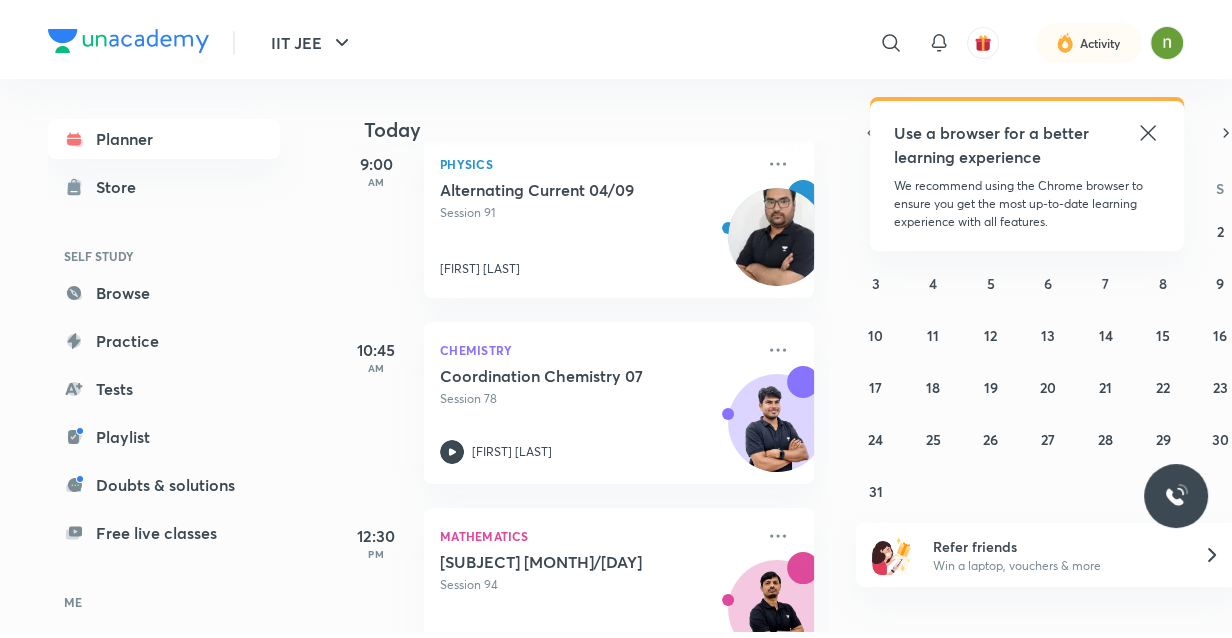 scroll, scrollTop: 177, scrollLeft: 0, axis: vertical 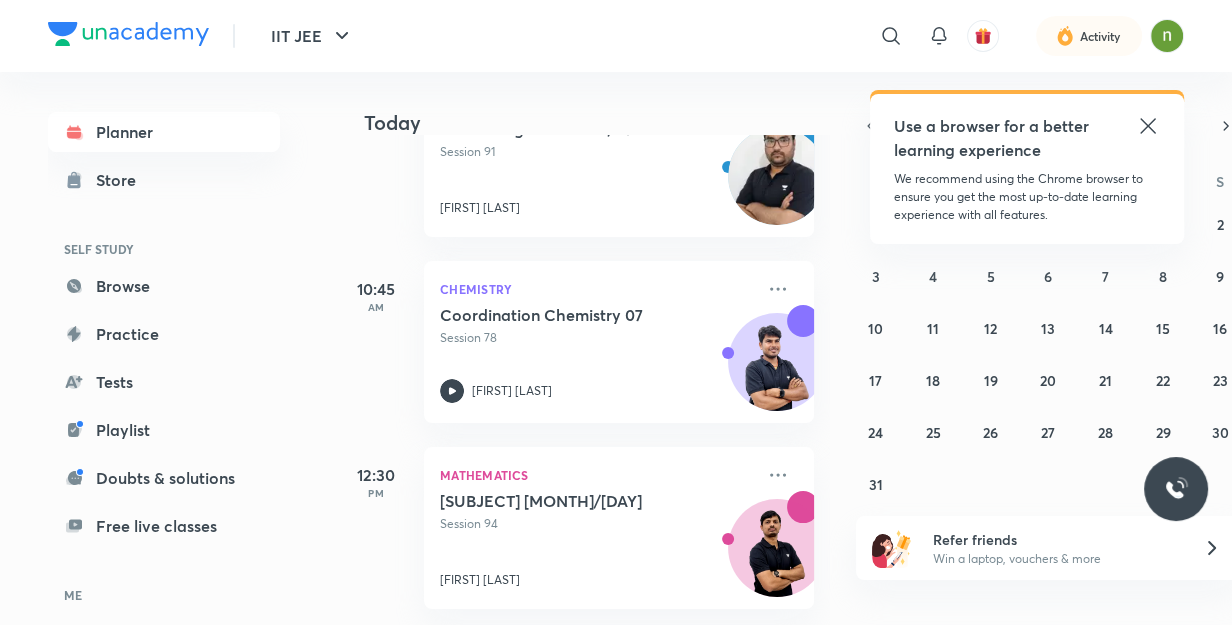 click 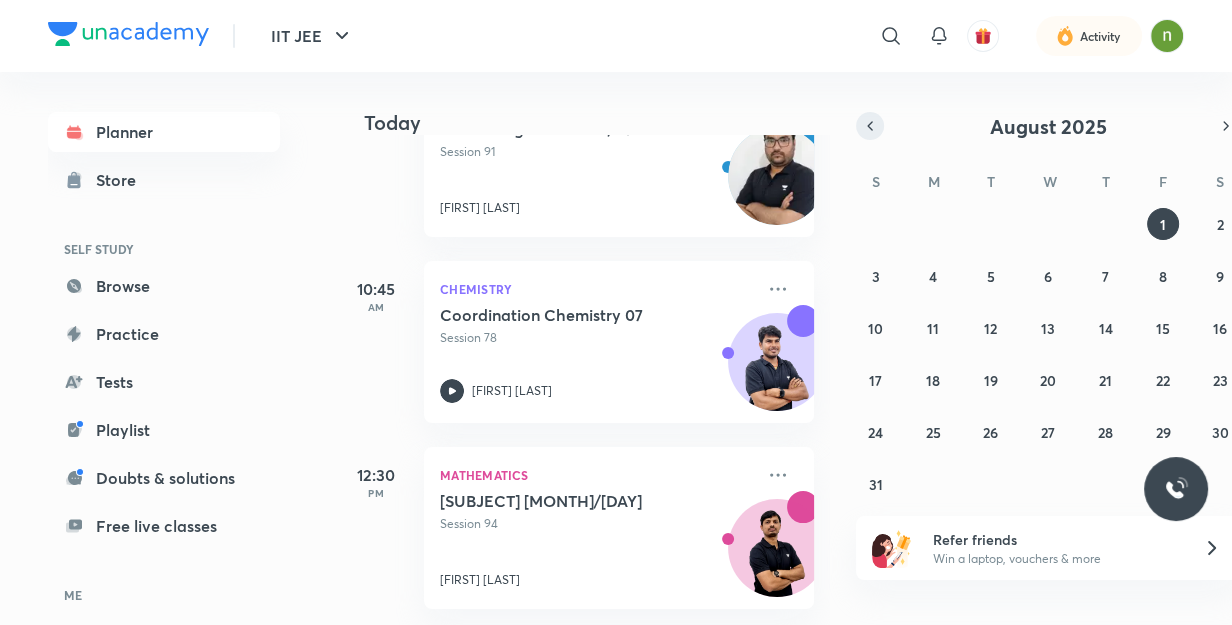 click at bounding box center (870, 126) 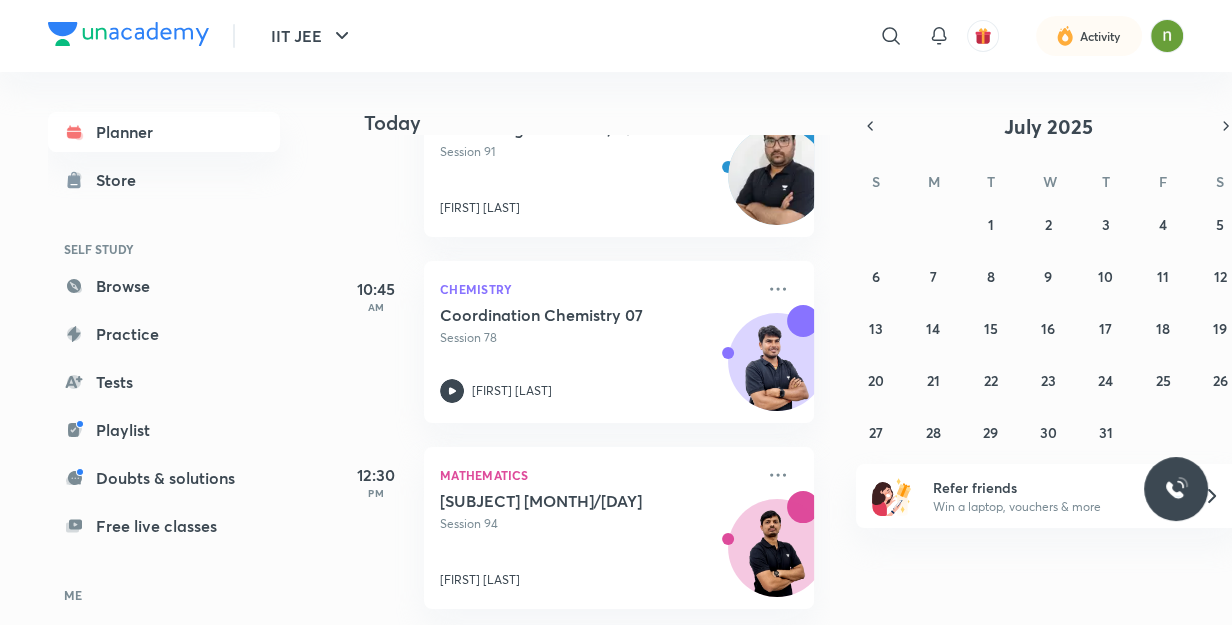 drag, startPoint x: 866, startPoint y: 136, endPoint x: 913, endPoint y: 255, distance: 127.9453 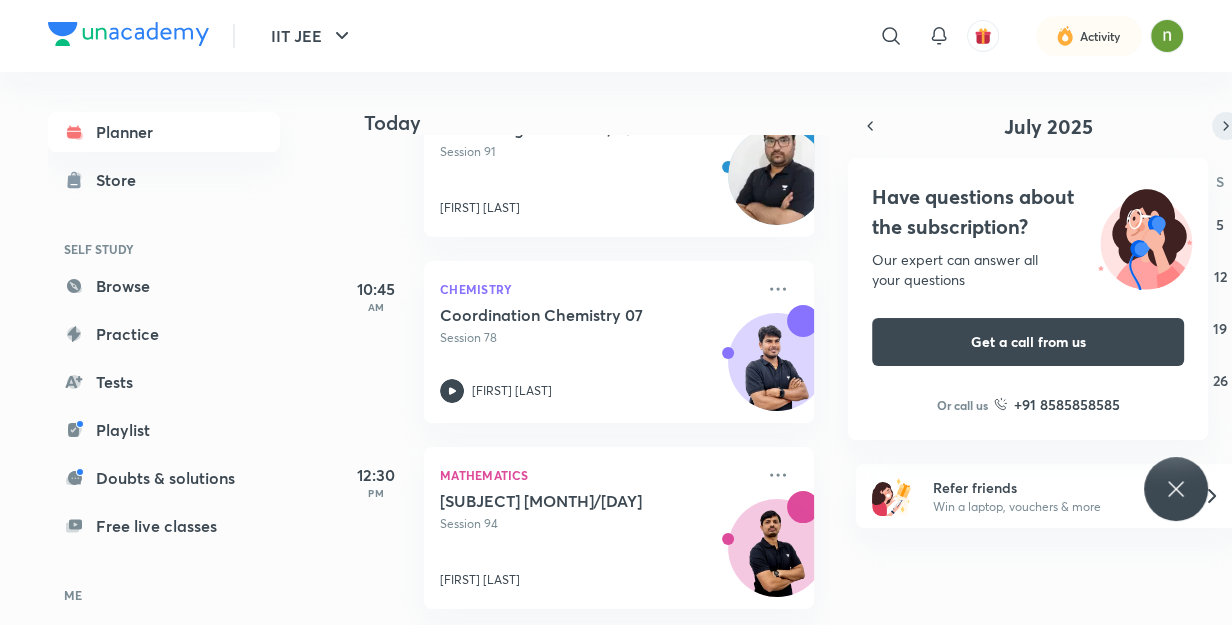 click 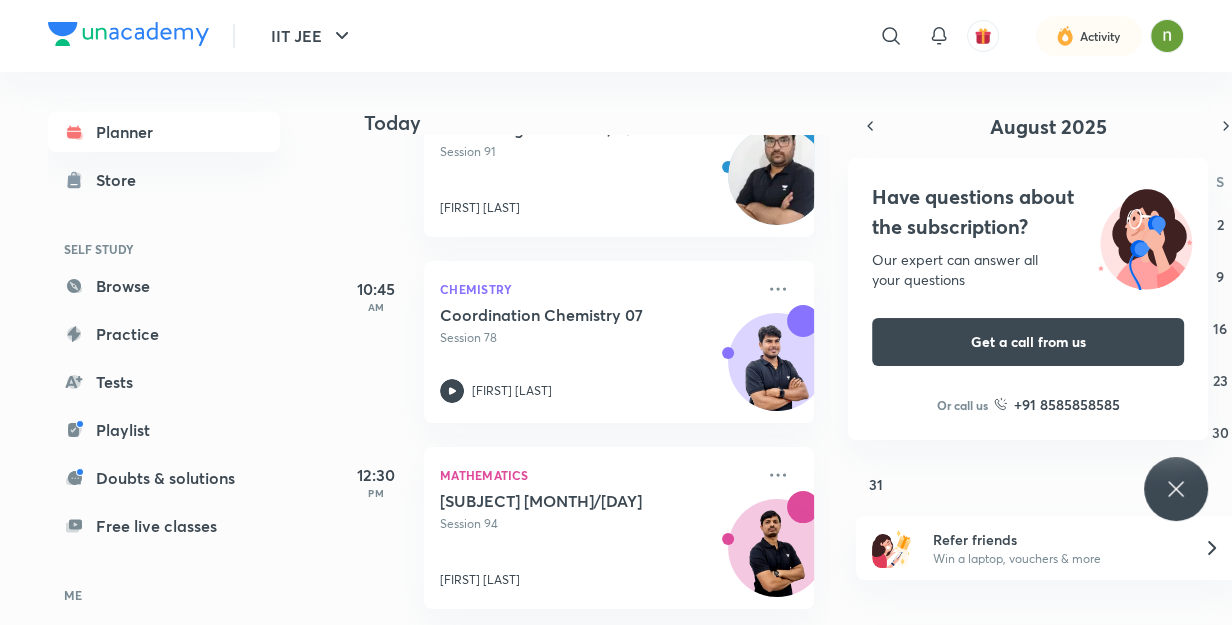 click 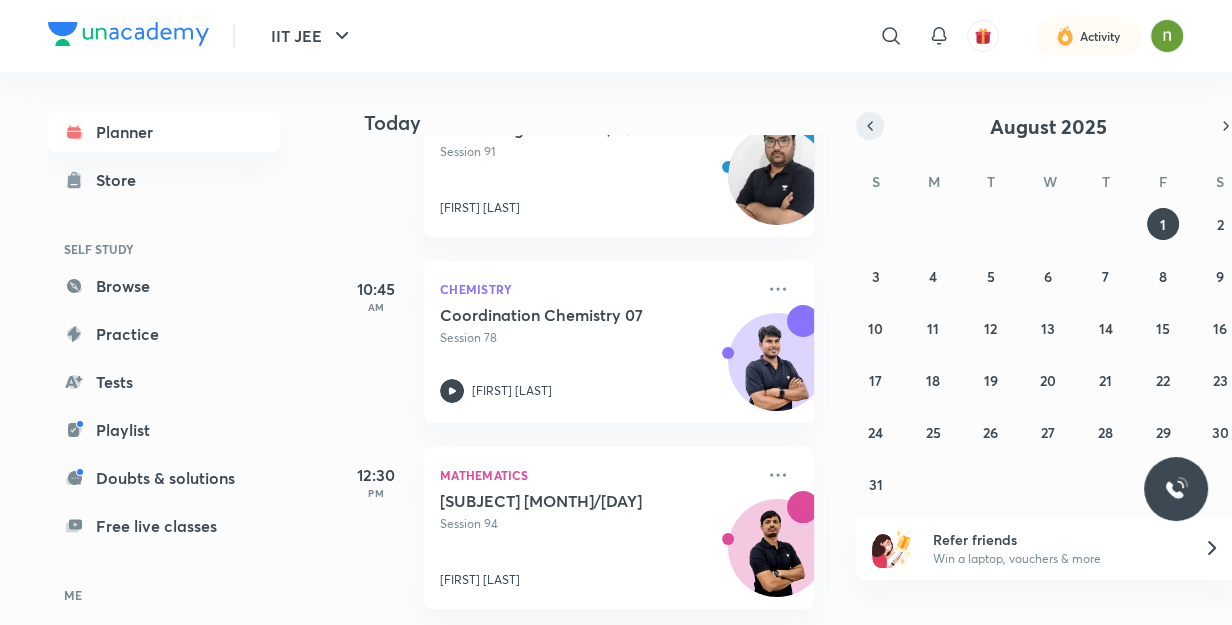 click 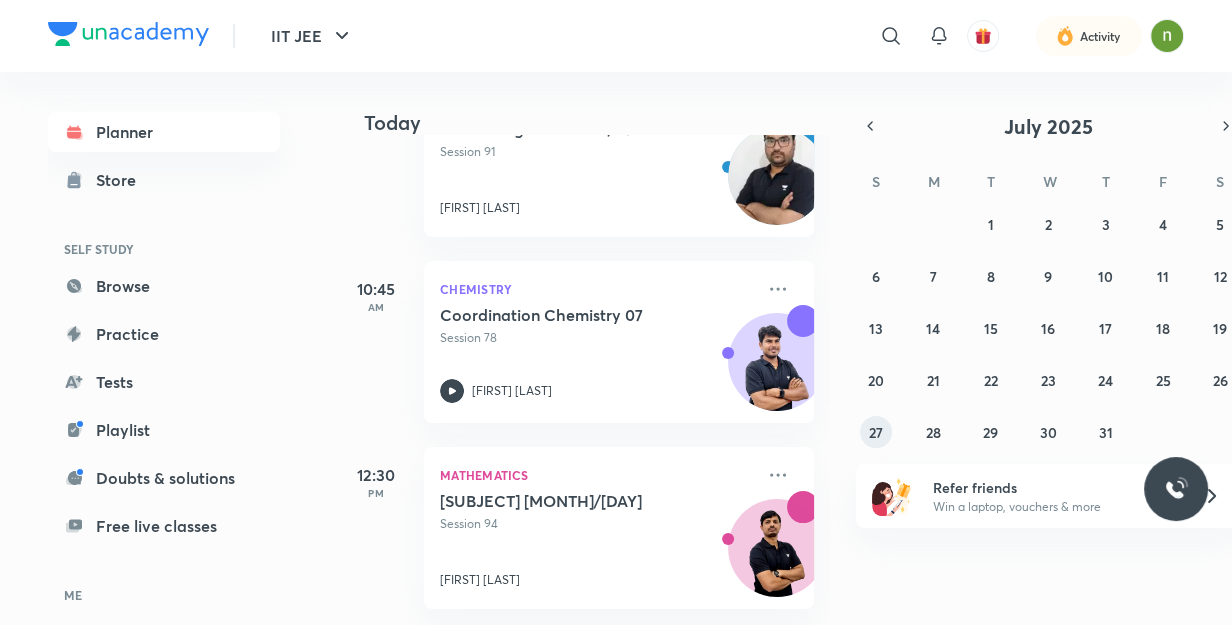 click on "27" at bounding box center [876, 432] 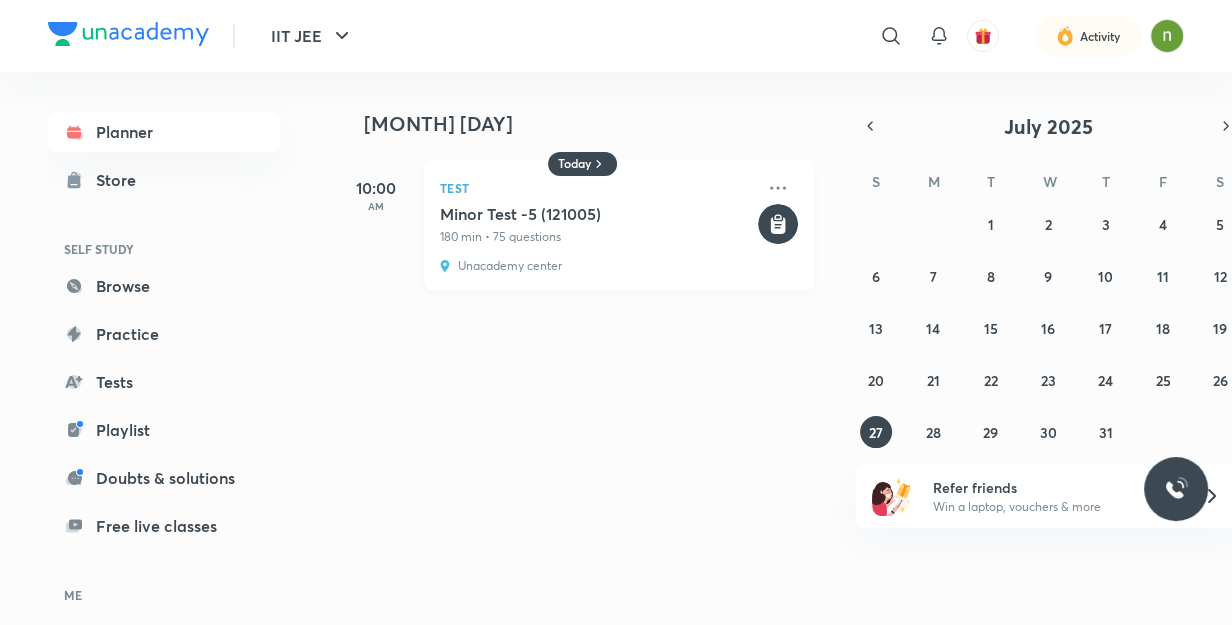 click on "Unacademy center" at bounding box center (597, 266) 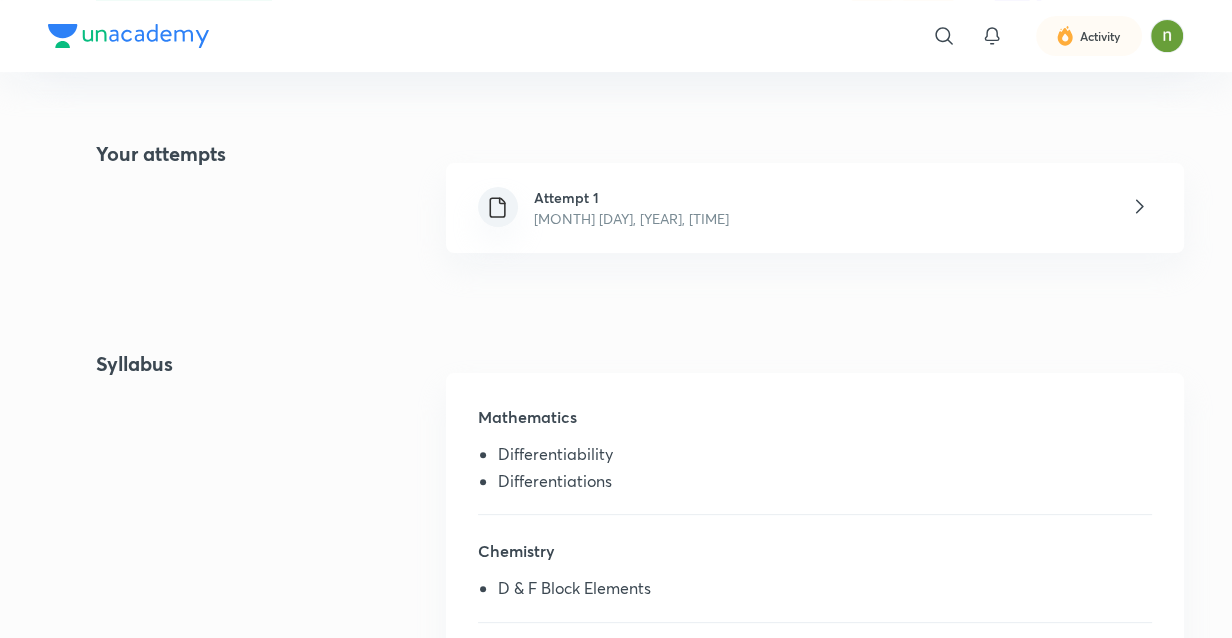 scroll, scrollTop: 333, scrollLeft: 0, axis: vertical 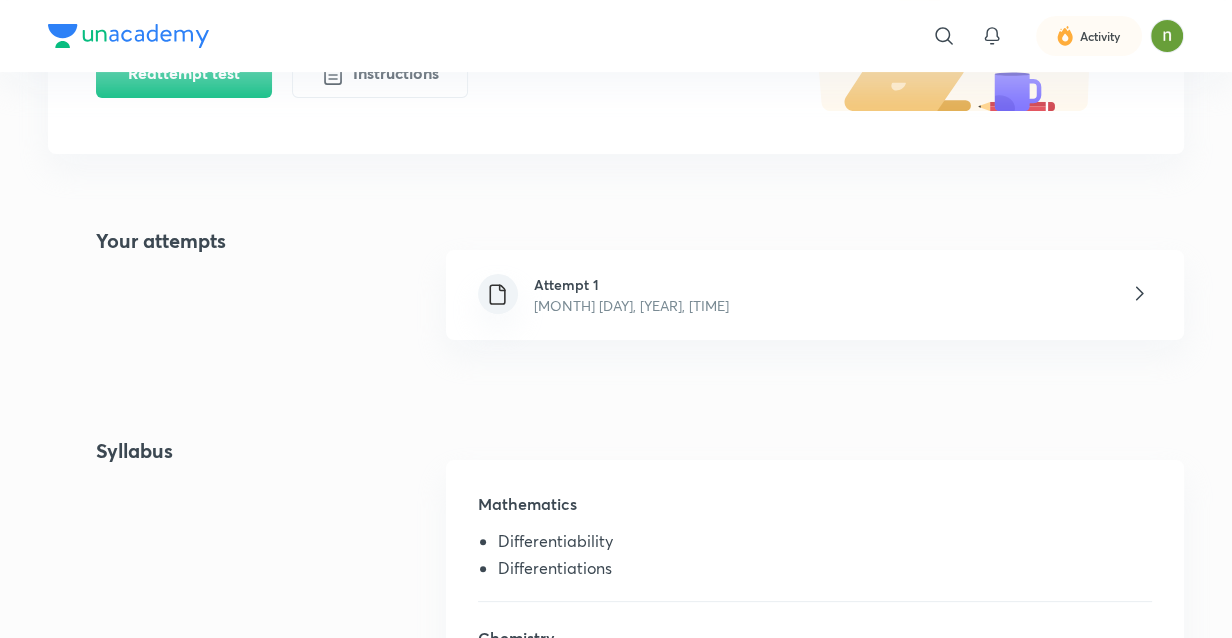 click on "[MONTH] [DAY], [YEAR], [TIME]" at bounding box center [631, 305] 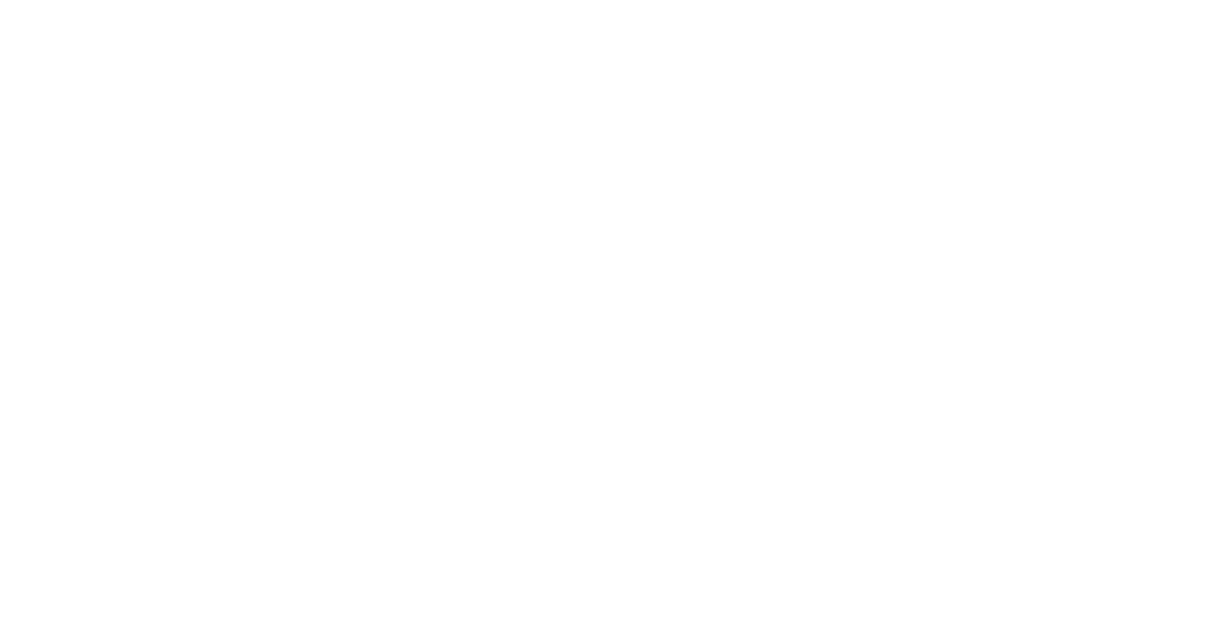 scroll, scrollTop: 0, scrollLeft: 0, axis: both 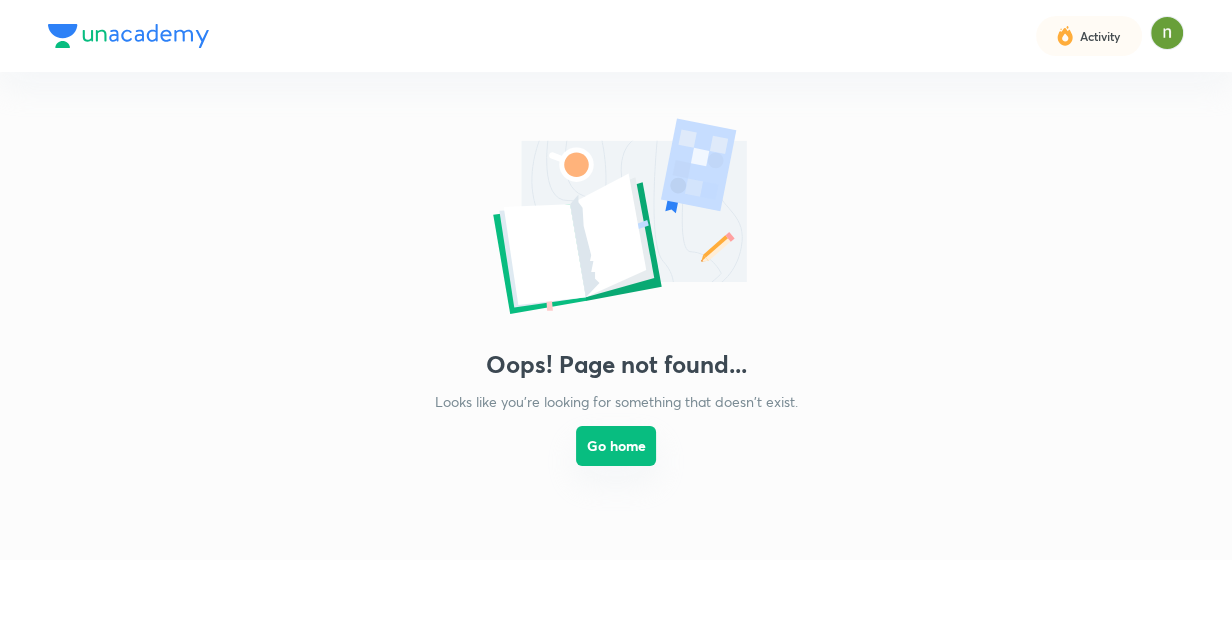 click on "Go home" at bounding box center [616, 446] 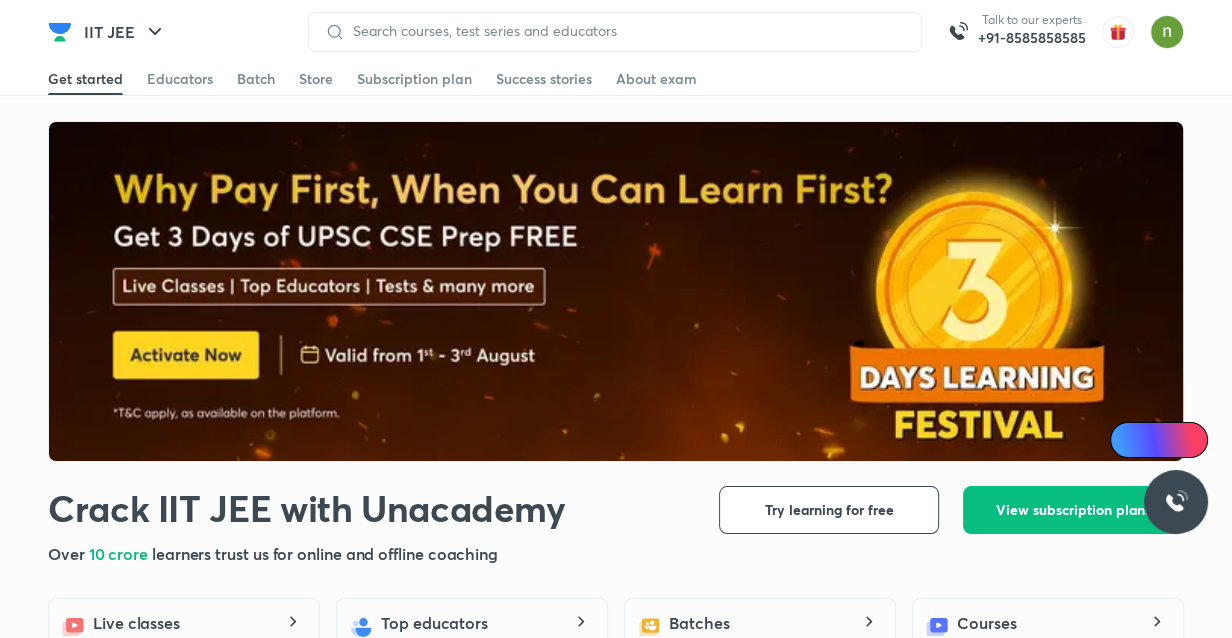 click on "Batches" at bounding box center (699, 623) 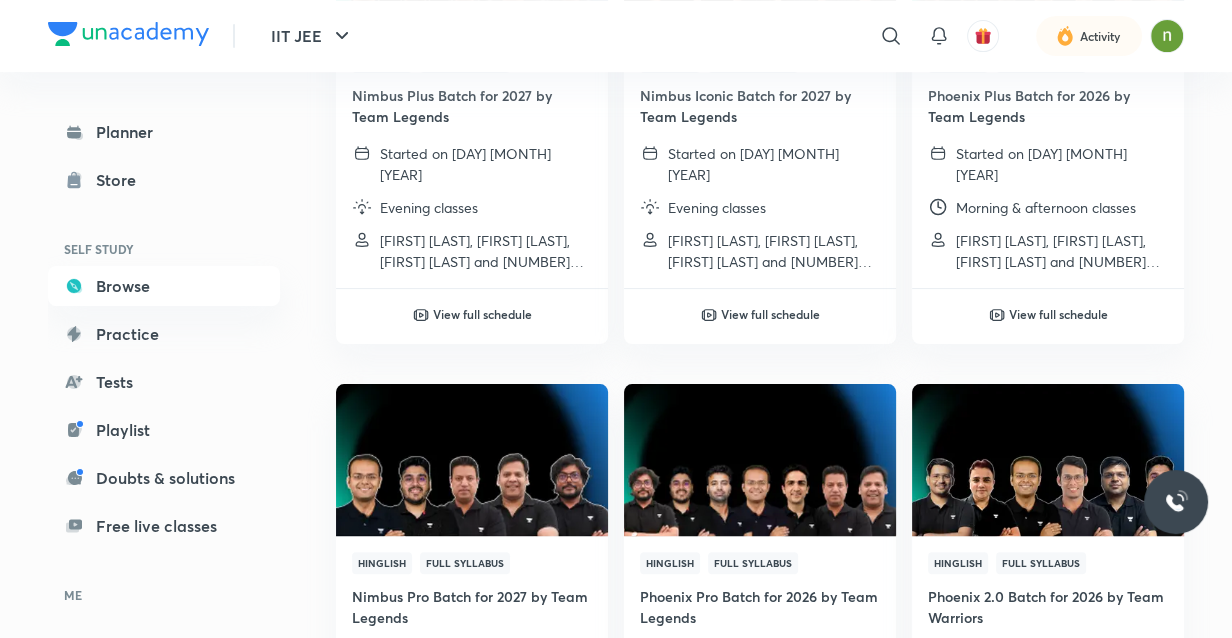 scroll, scrollTop: 409, scrollLeft: 0, axis: vertical 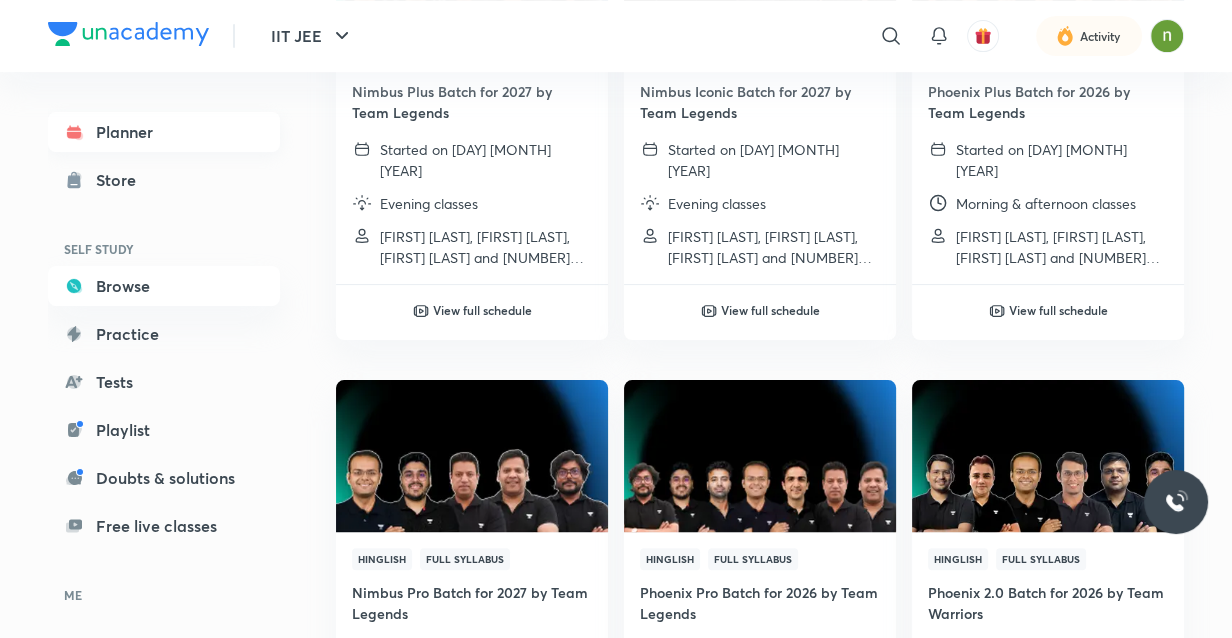 click on "Planner" at bounding box center (164, 132) 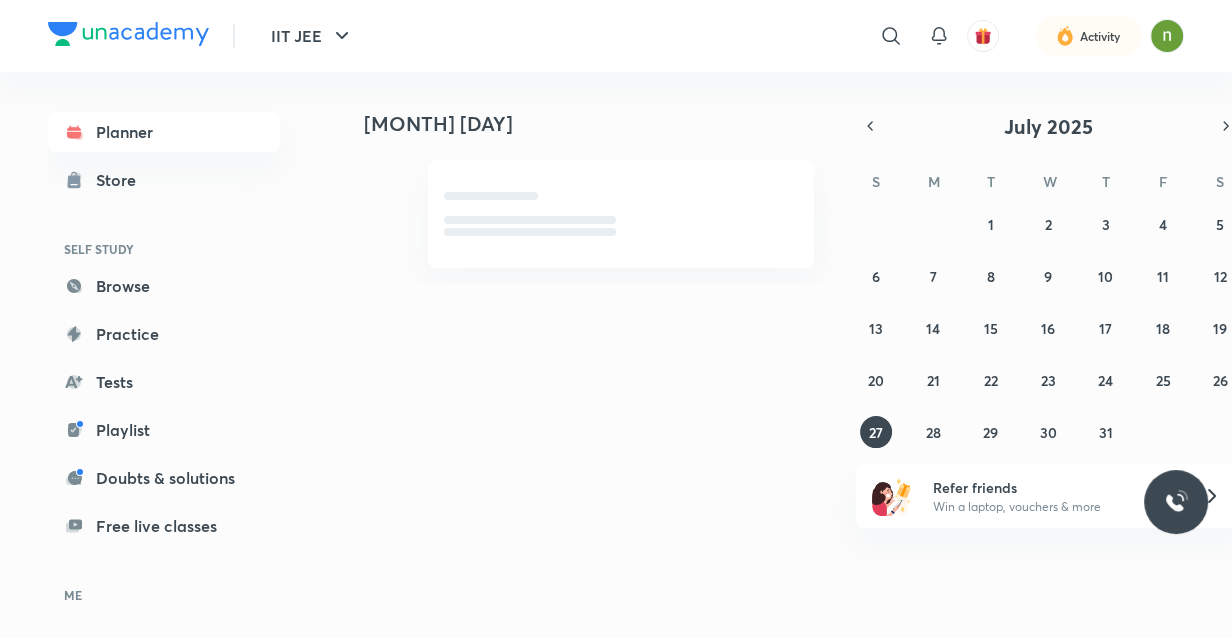 scroll, scrollTop: 0, scrollLeft: 0, axis: both 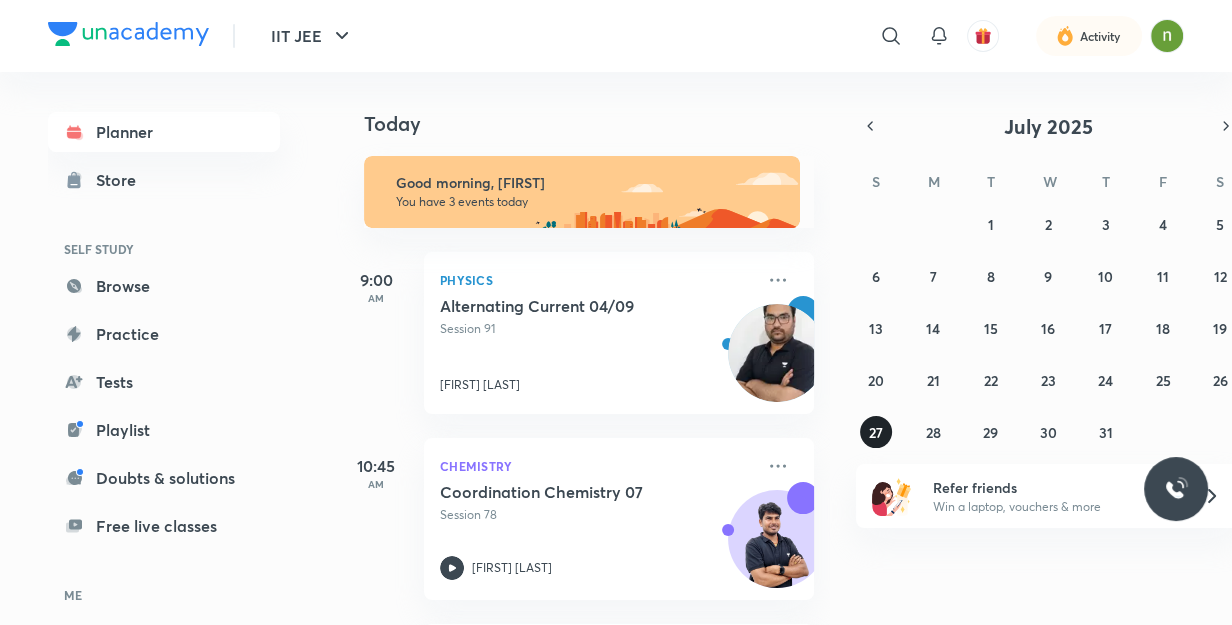 click on "27" at bounding box center [876, 432] 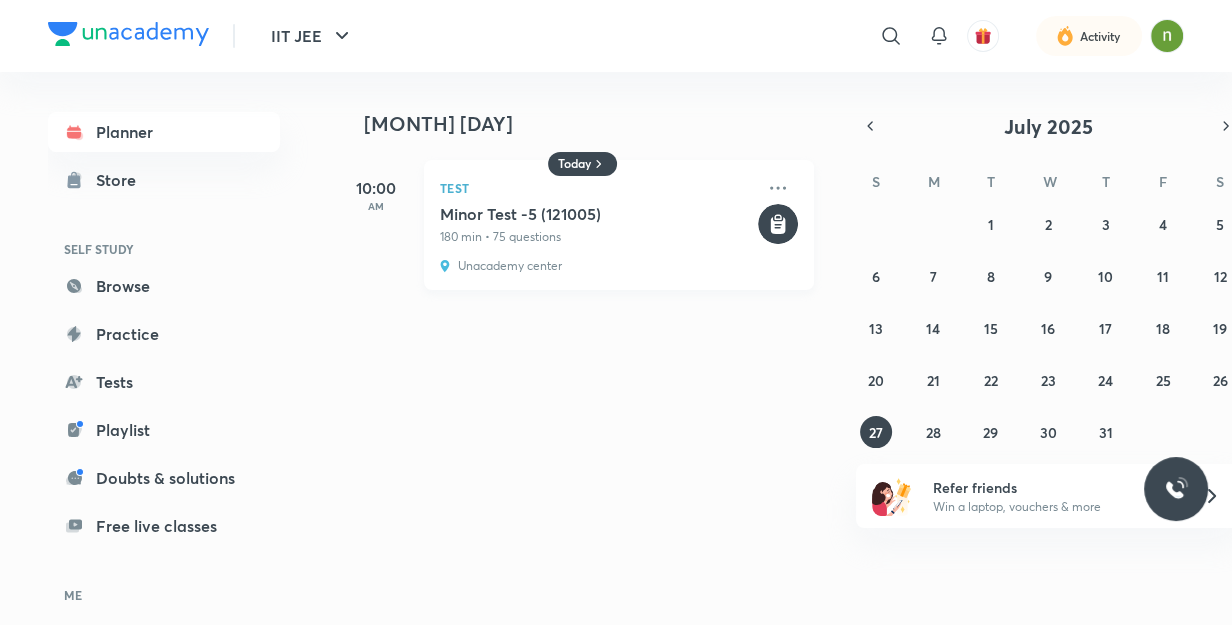 click on "Minor Test -5 (121005)" at bounding box center (597, 214) 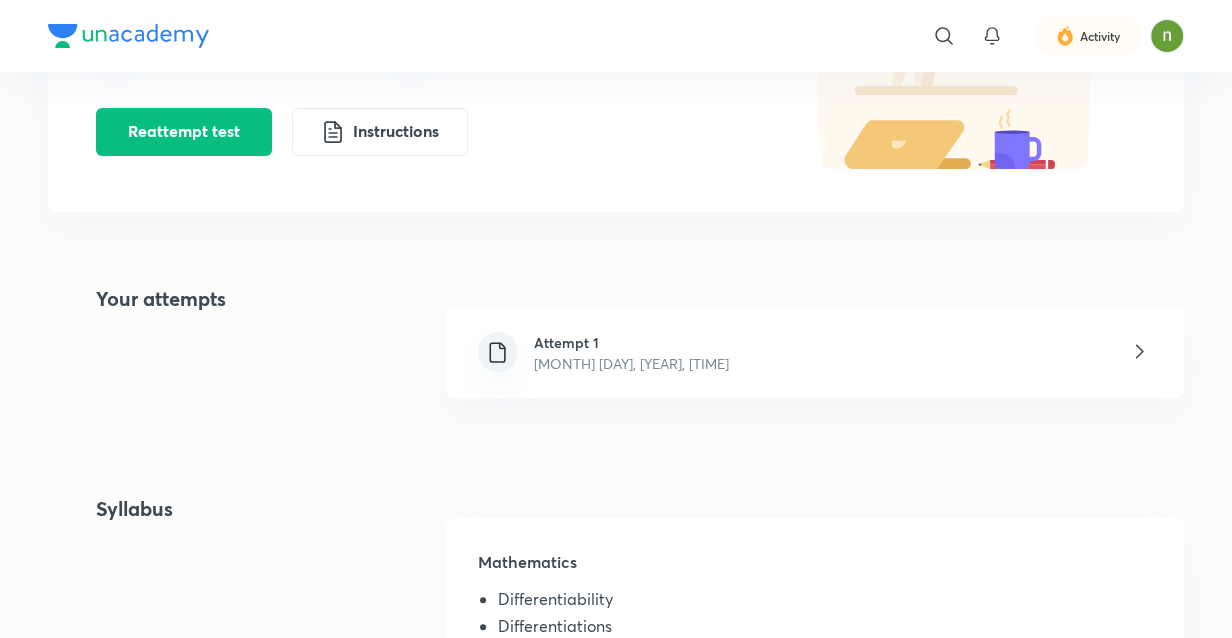 scroll, scrollTop: 288, scrollLeft: 0, axis: vertical 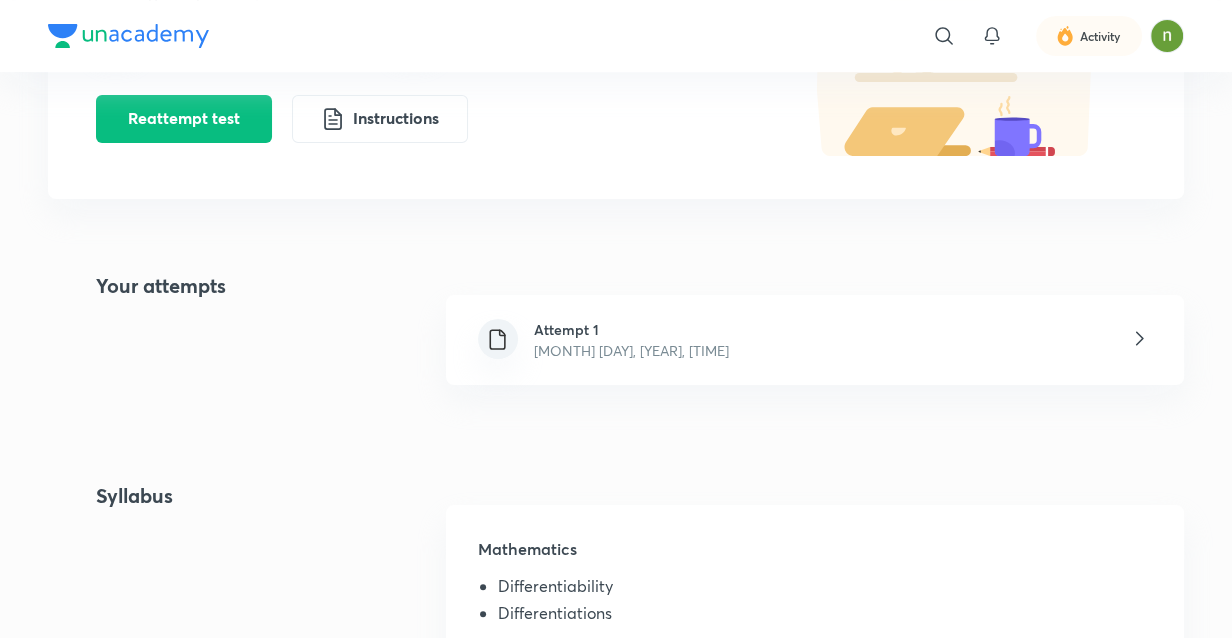 click on "[MONTH] [DAY], [YEAR], [TIME]" at bounding box center (631, 350) 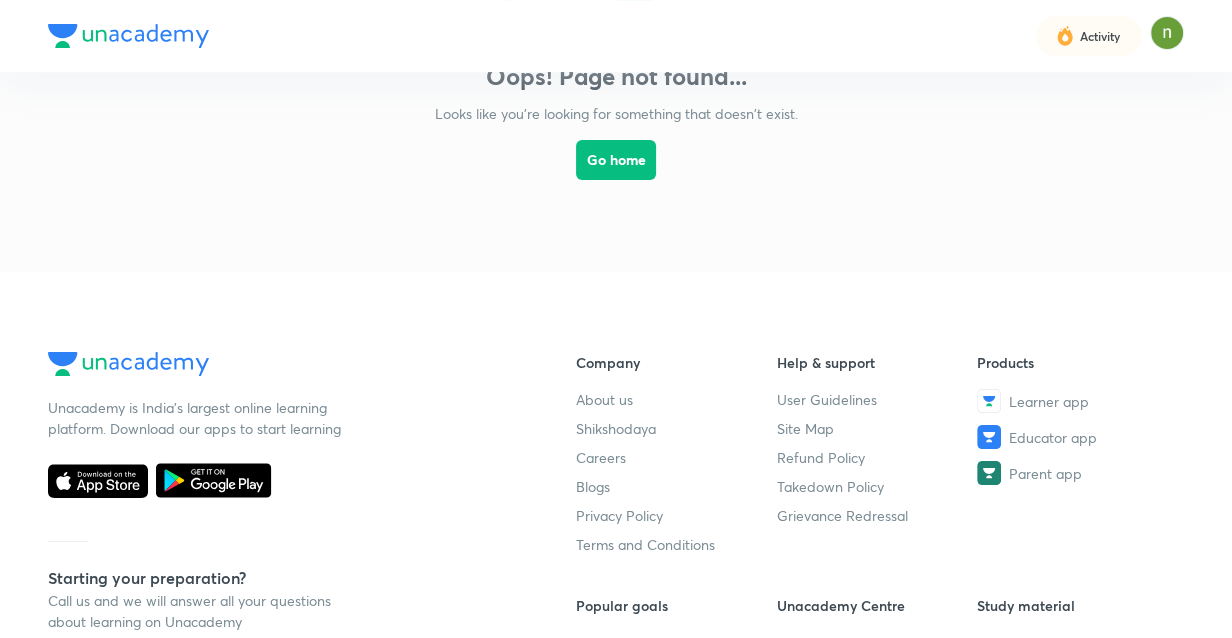 scroll, scrollTop: 0, scrollLeft: 0, axis: both 